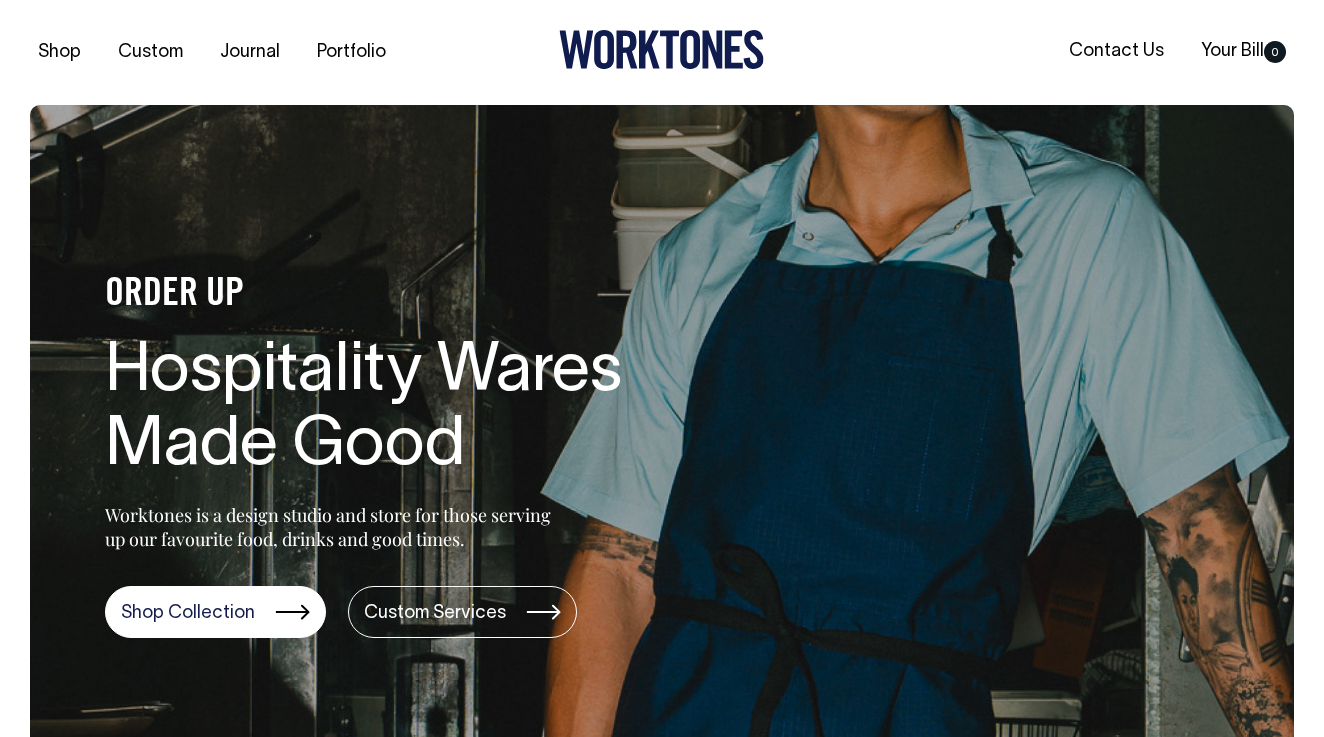 scroll, scrollTop: 0, scrollLeft: 0, axis: both 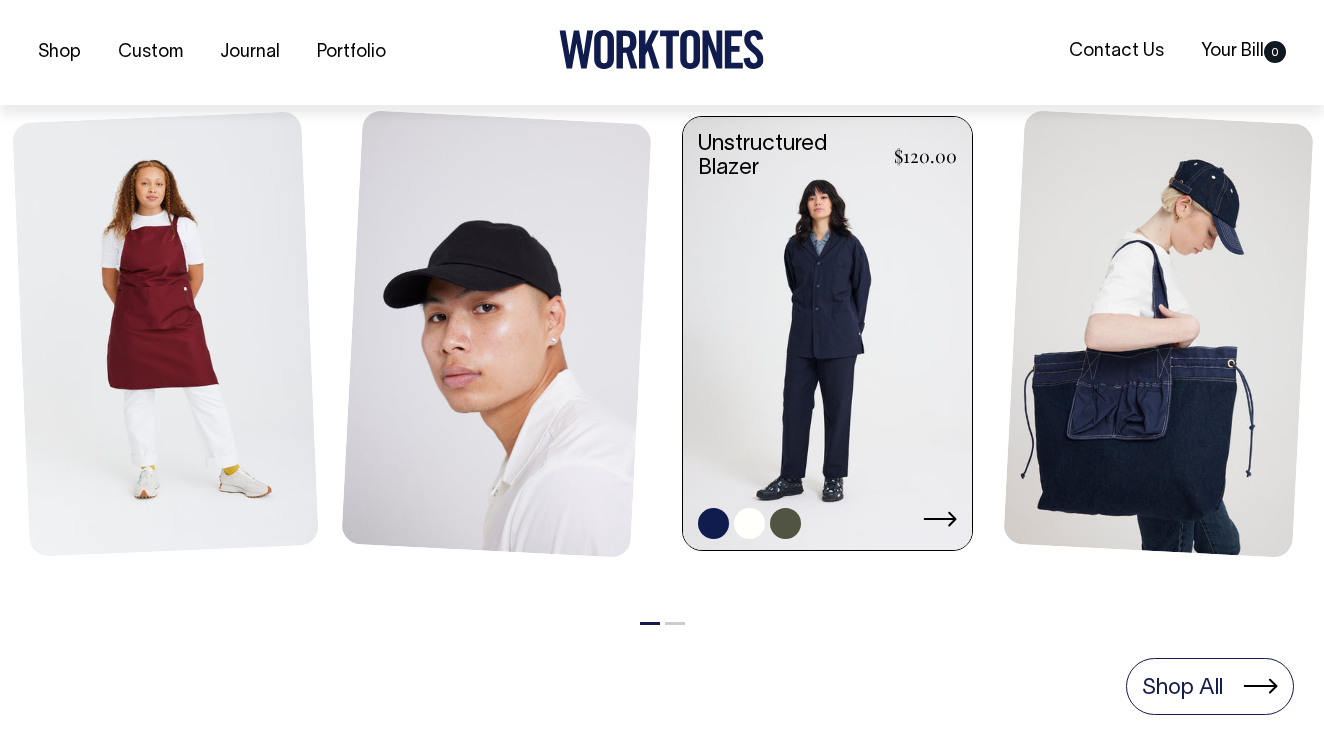 click at bounding box center [827, 336] 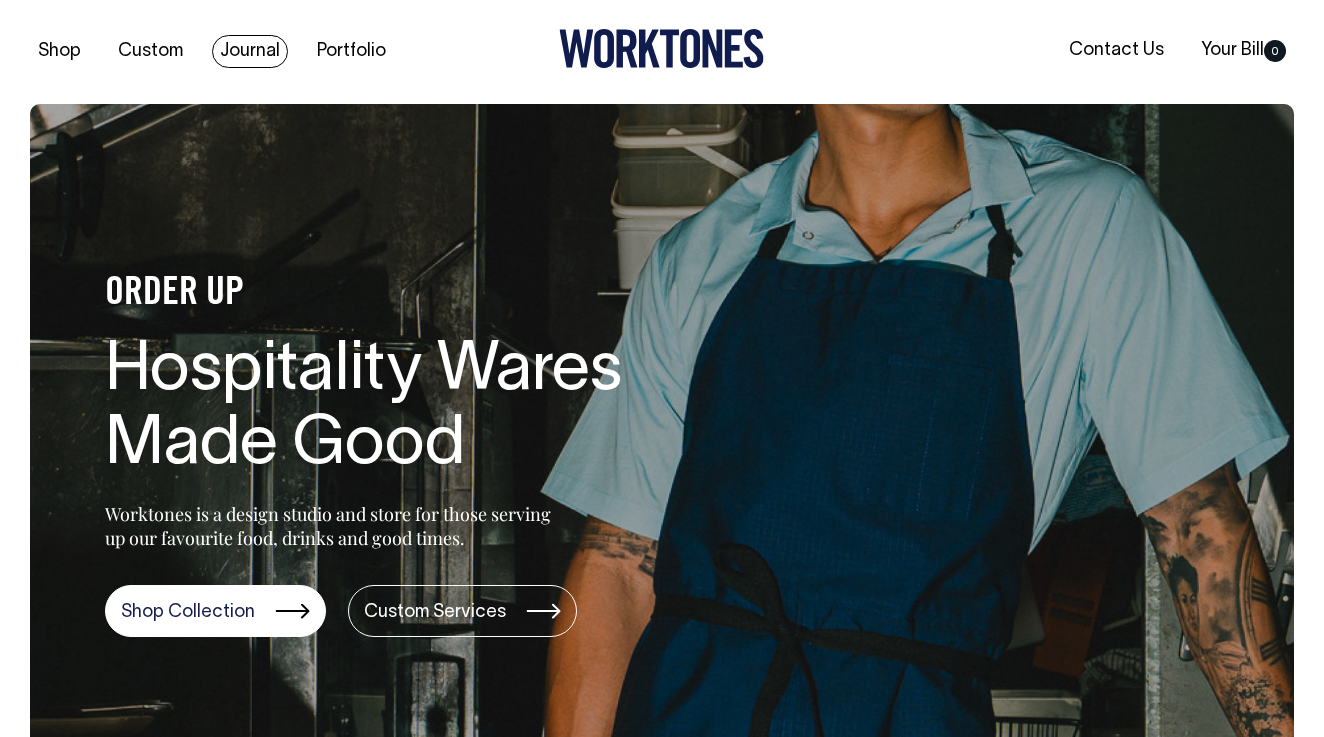 scroll, scrollTop: 0, scrollLeft: 0, axis: both 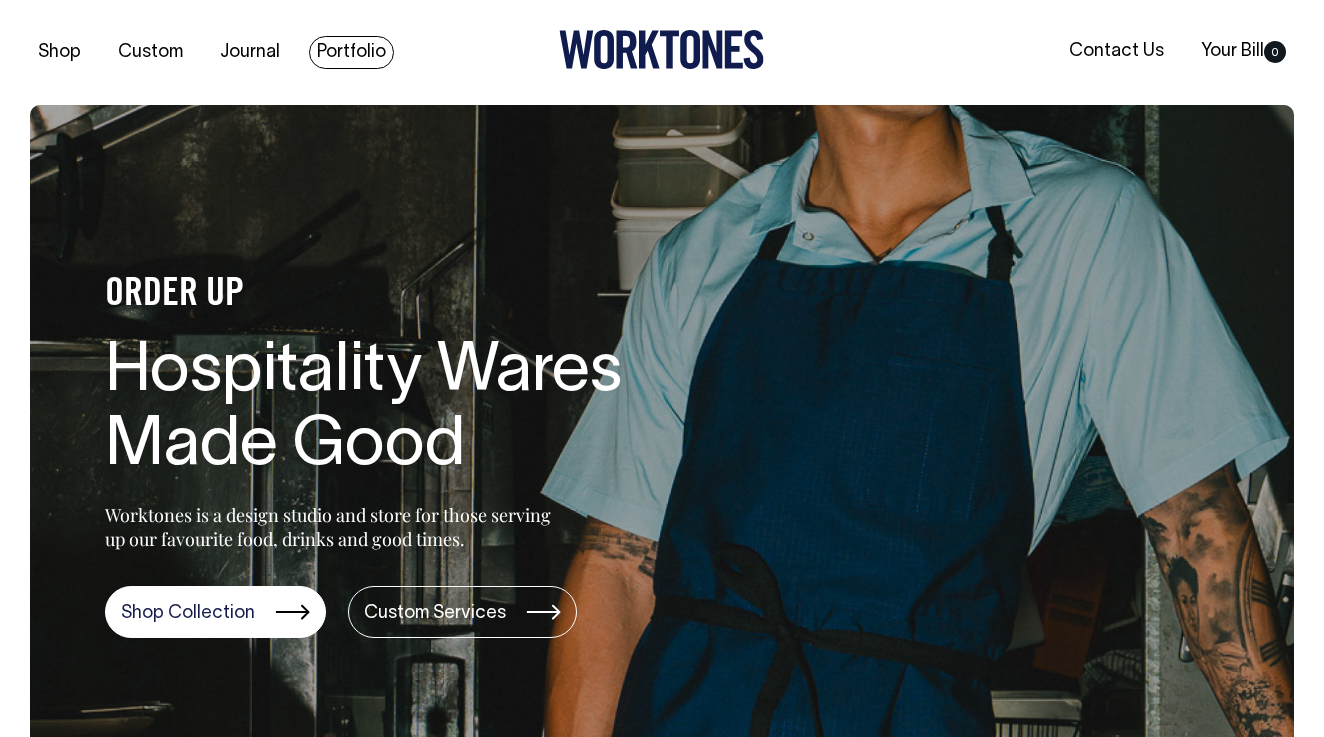 click on "Portfolio" at bounding box center (351, 52) 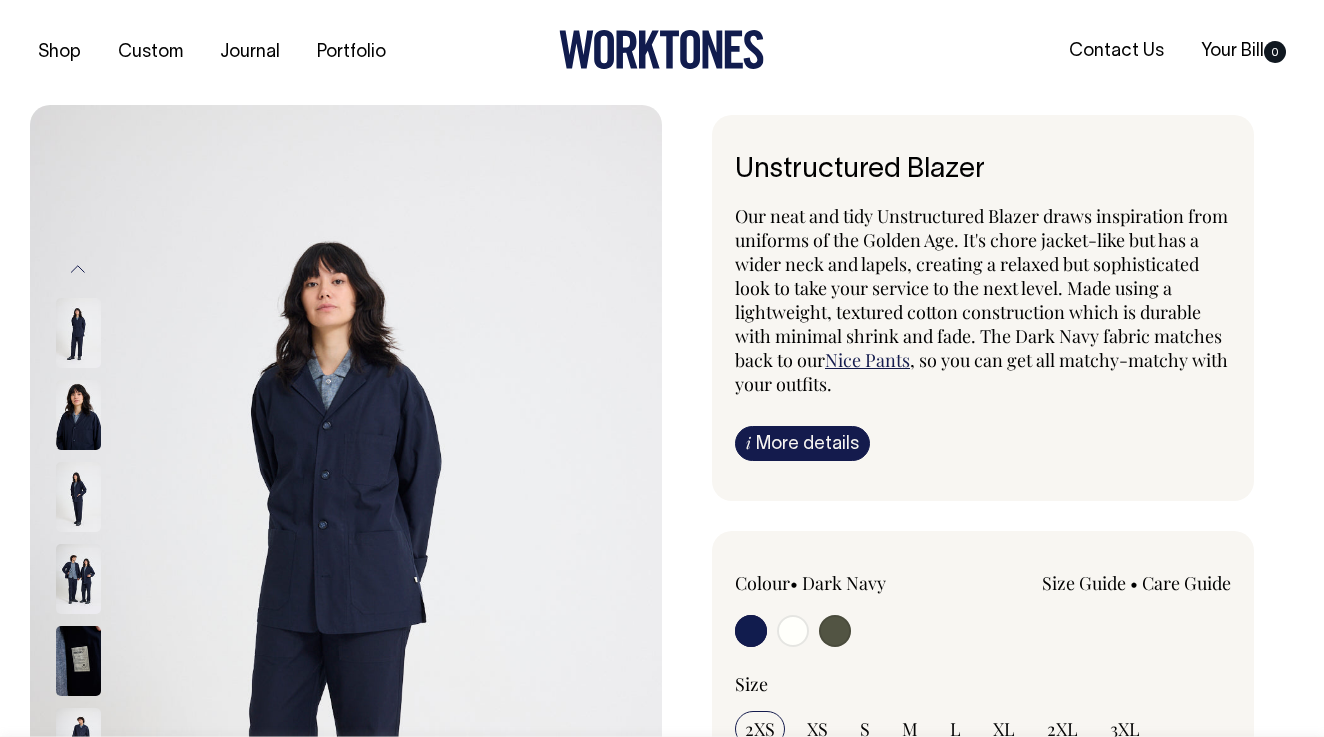 scroll, scrollTop: 0, scrollLeft: 0, axis: both 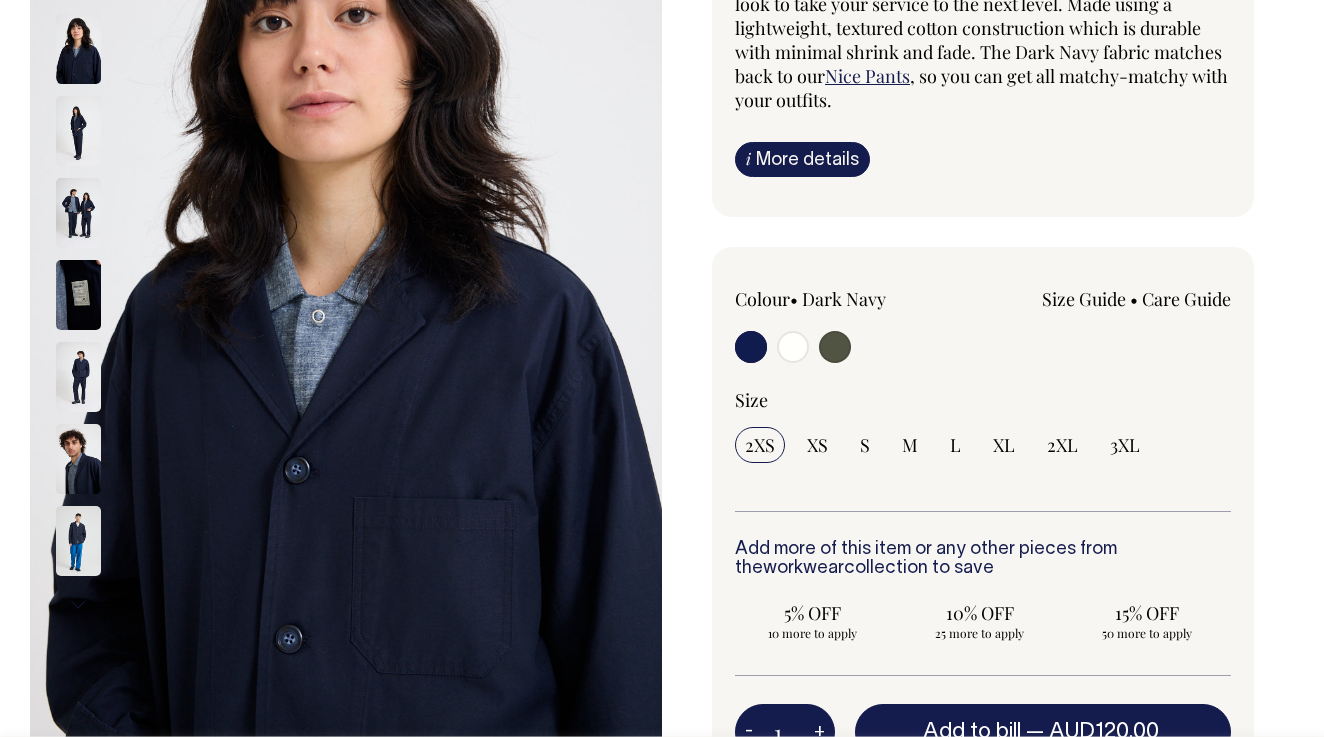 click at bounding box center (835, 347) 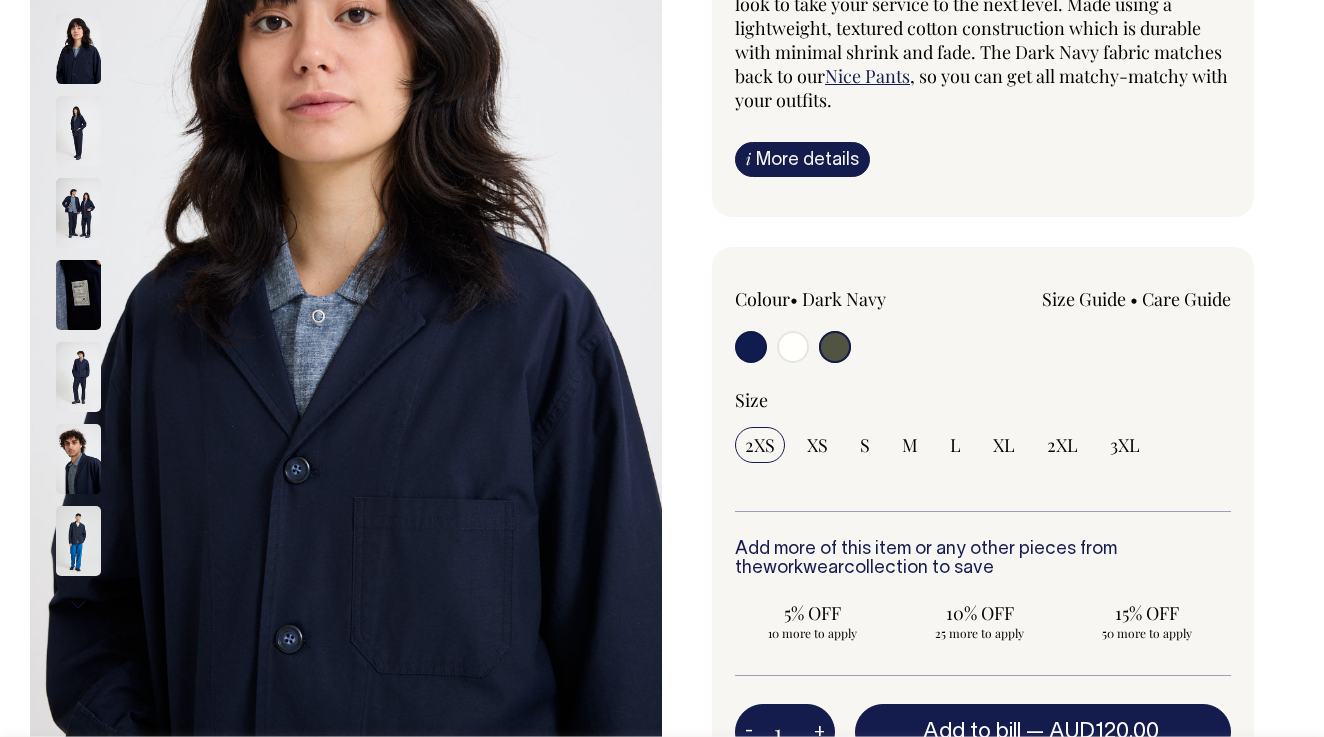 radio on "false" 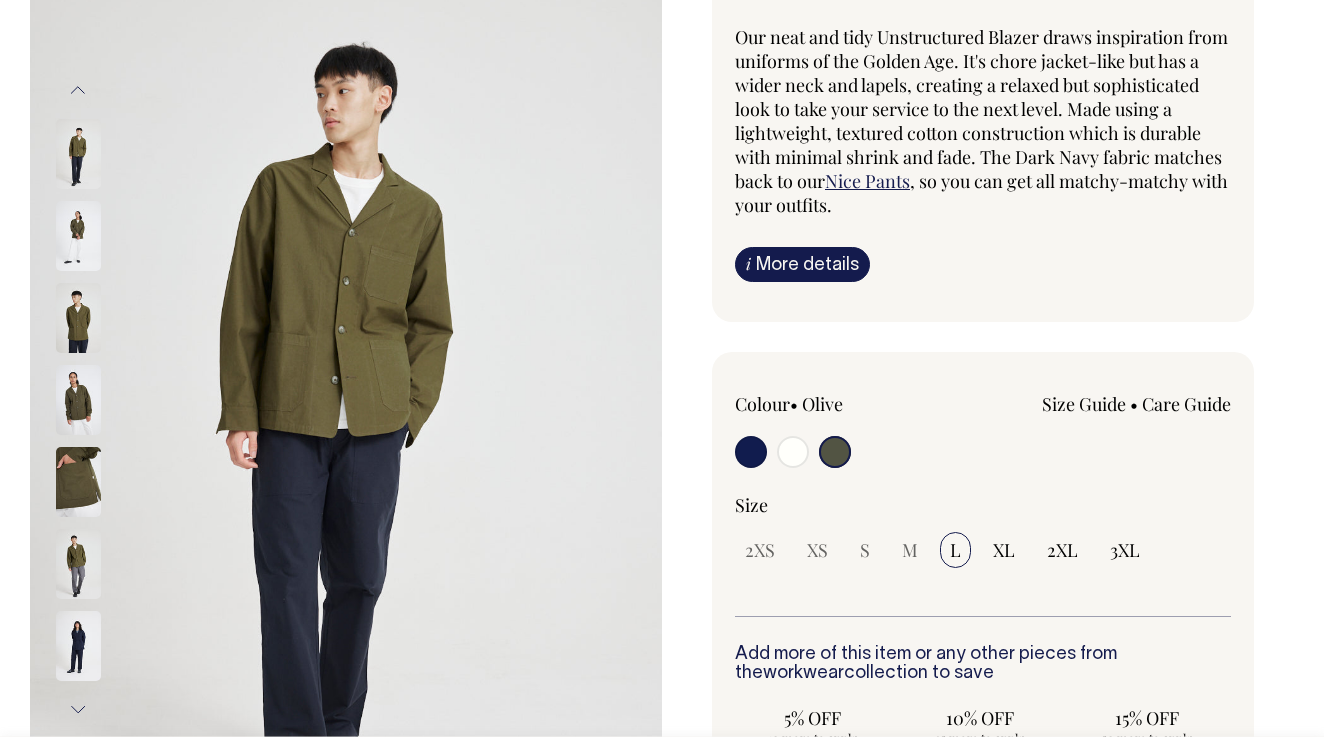 scroll, scrollTop: 178, scrollLeft: 0, axis: vertical 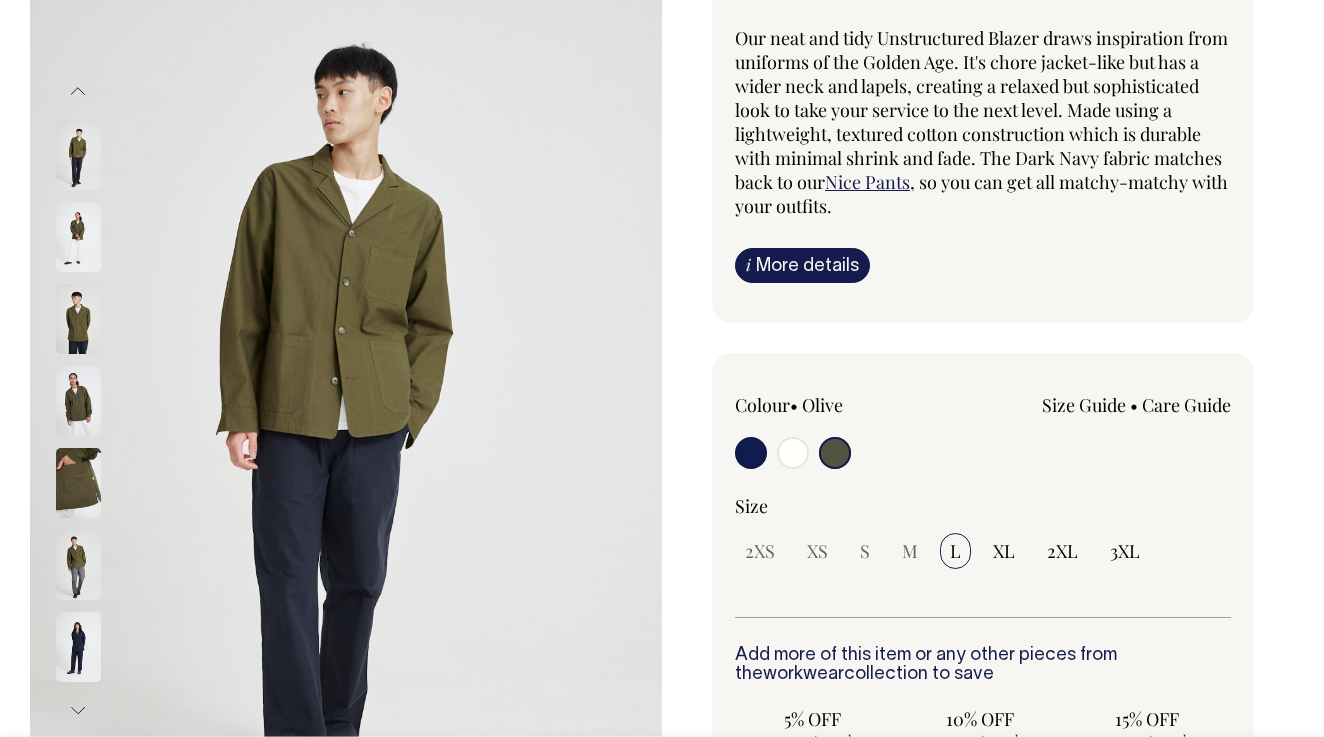click at bounding box center [751, 453] 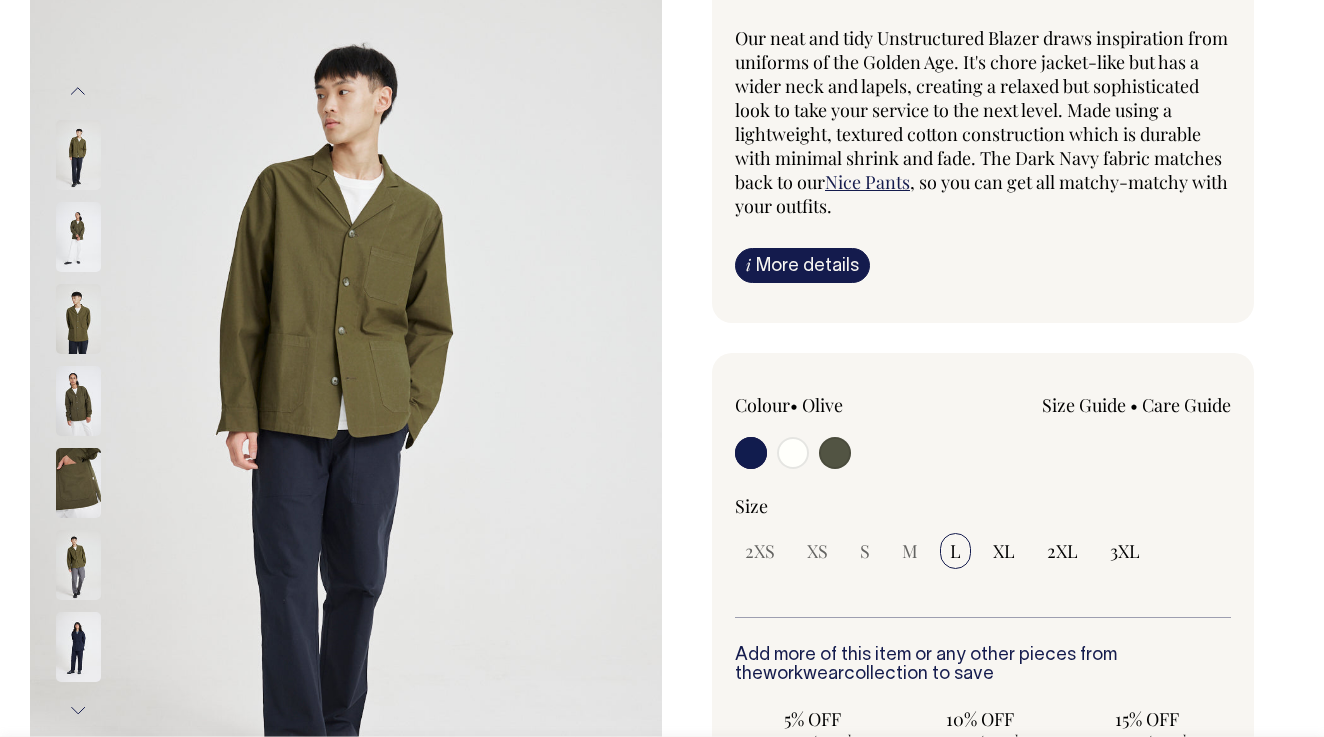 radio on "true" 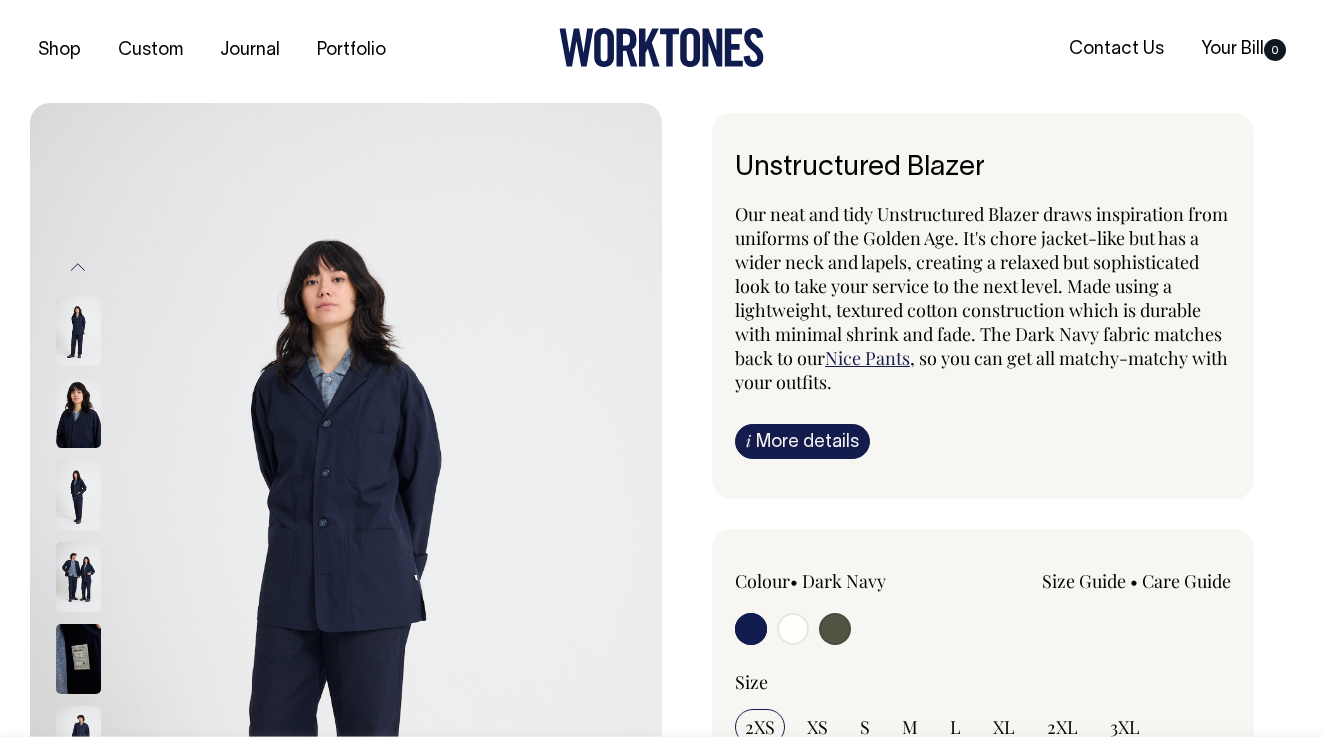 scroll, scrollTop: 0, scrollLeft: 0, axis: both 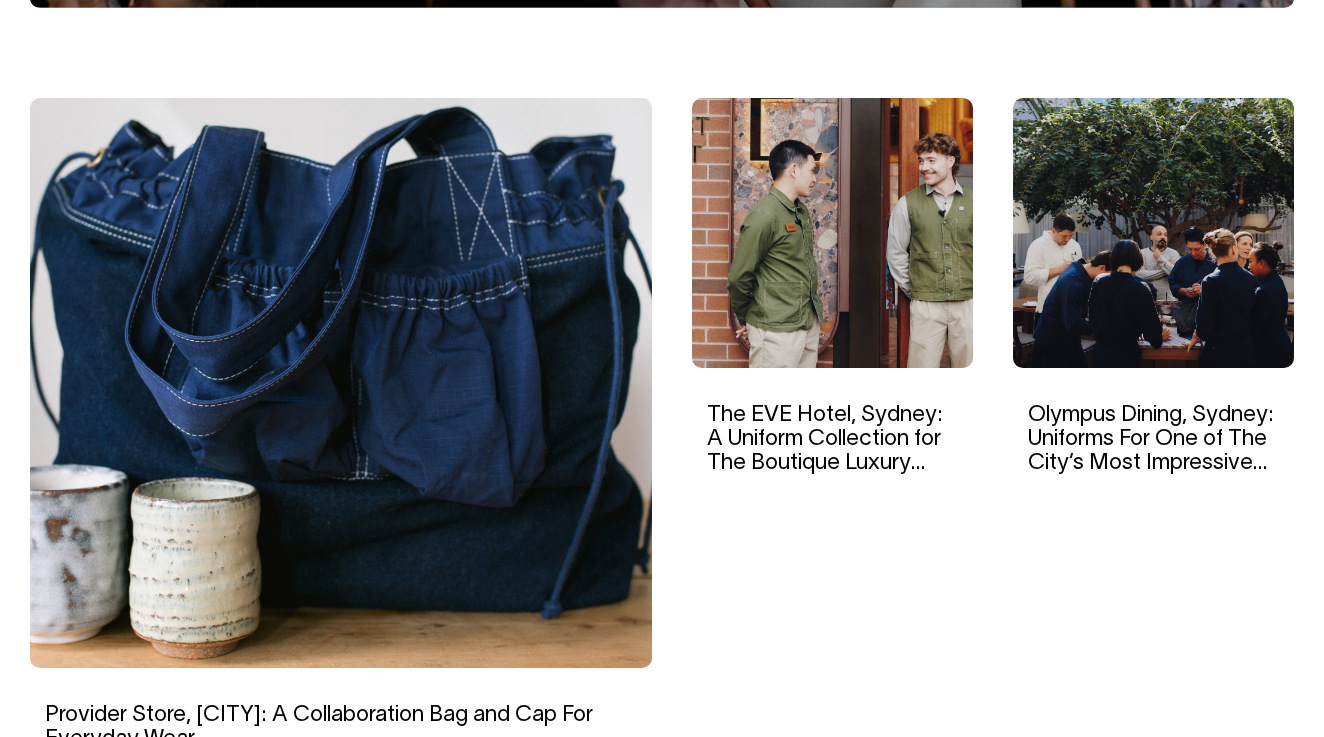 click at bounding box center [832, 233] 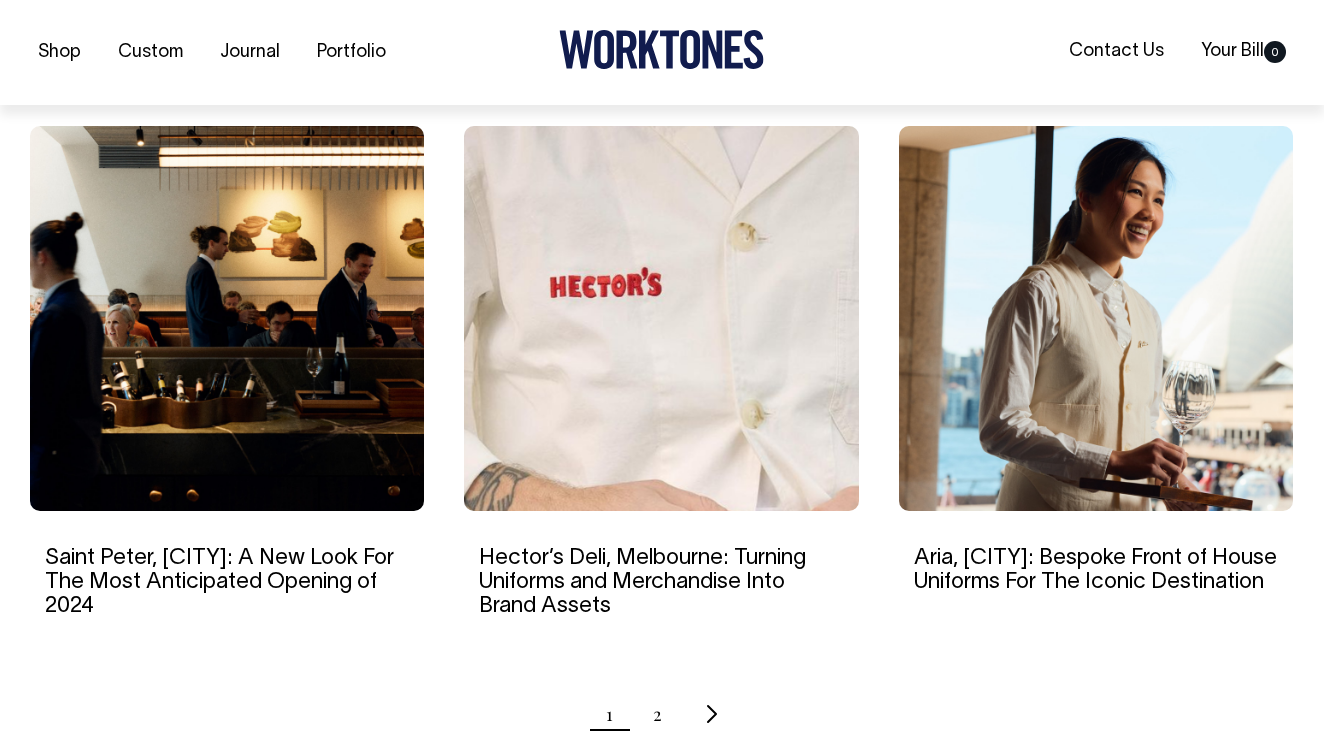 scroll, scrollTop: 1866, scrollLeft: 0, axis: vertical 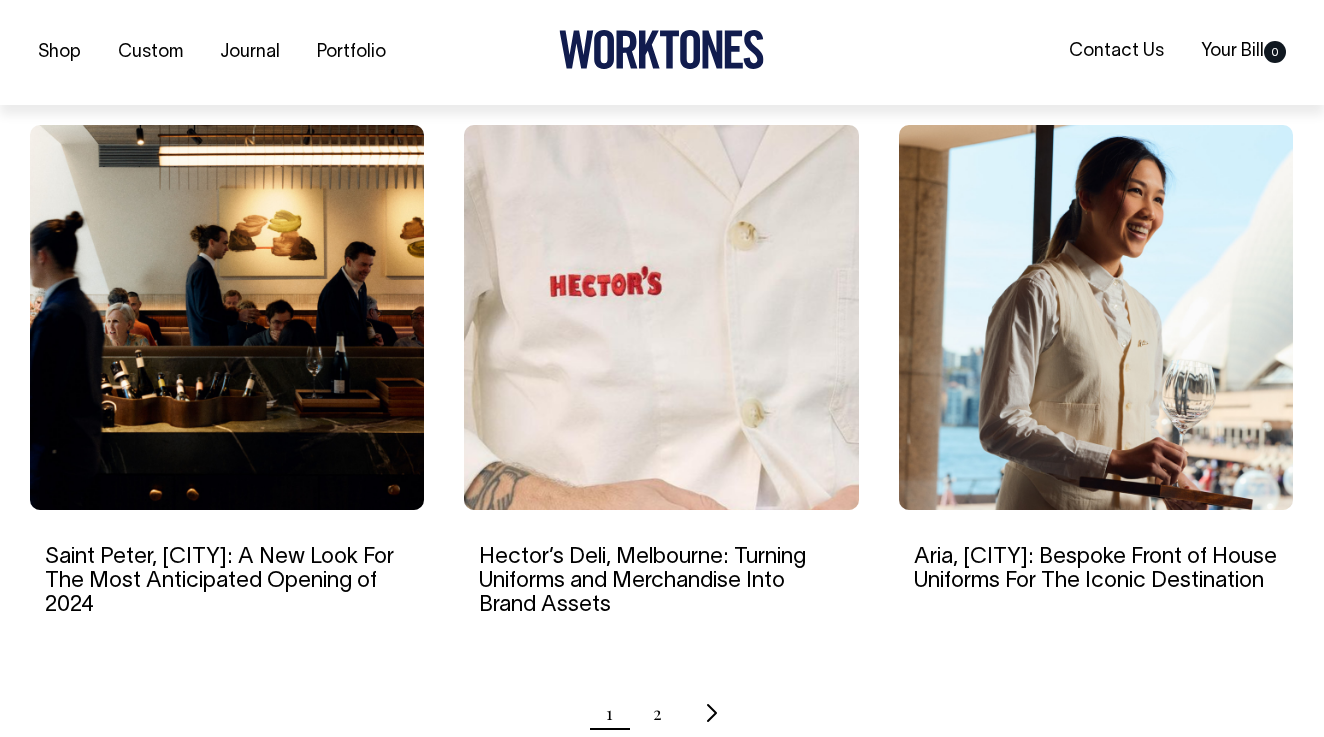 click at bounding box center [227, 317] 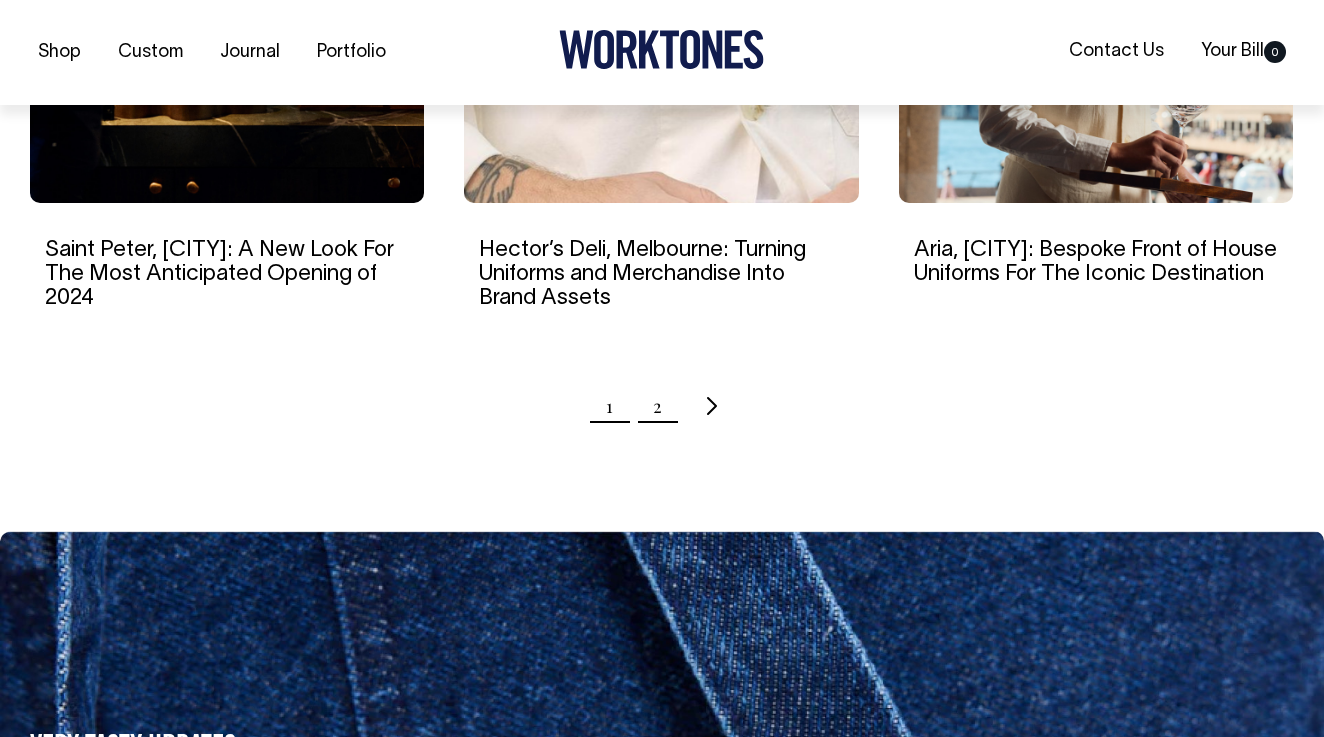scroll, scrollTop: 2174, scrollLeft: 0, axis: vertical 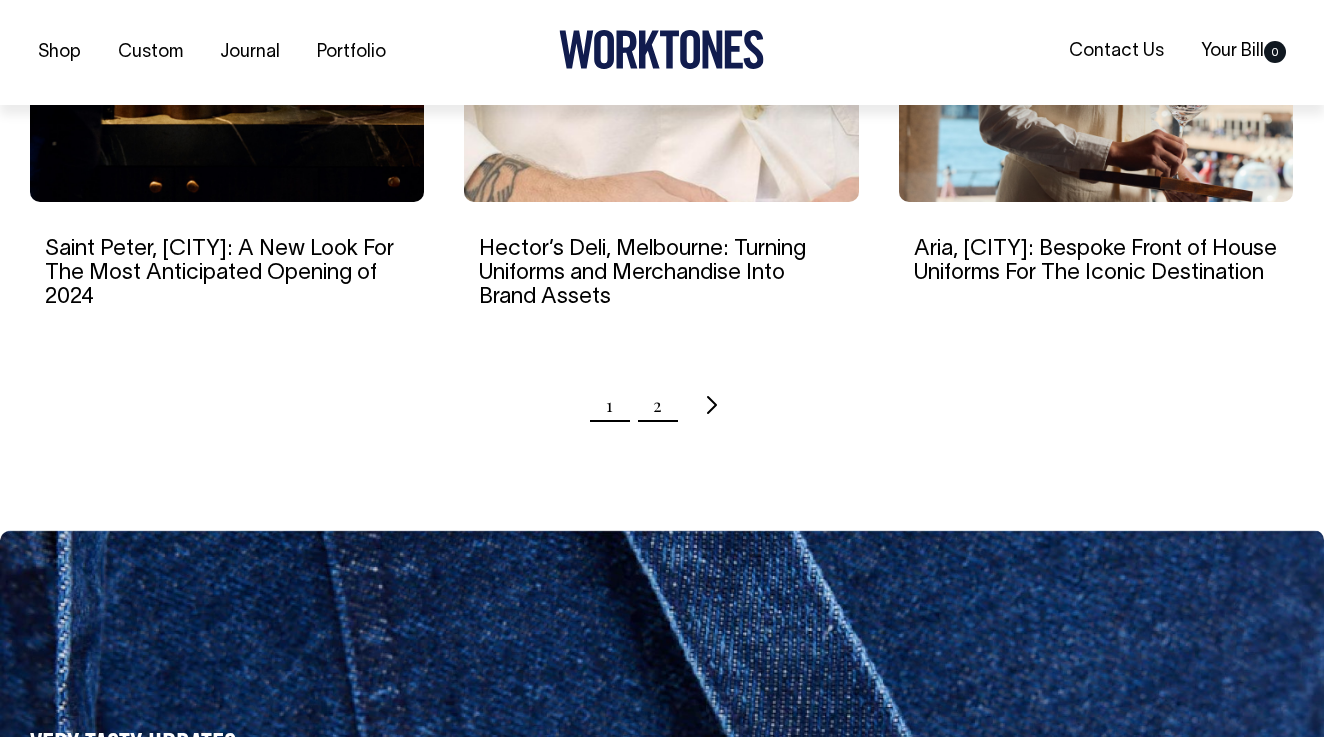 click on "2" at bounding box center [657, 405] 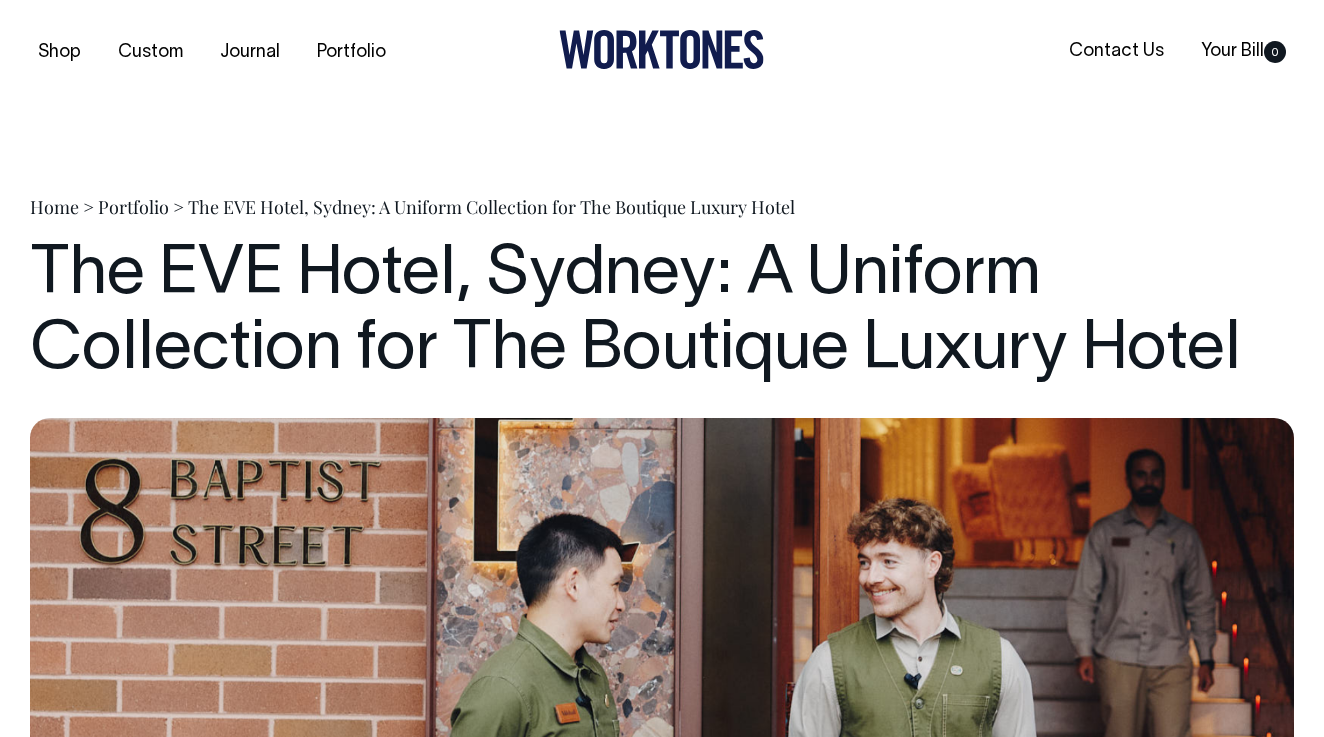 scroll, scrollTop: 0, scrollLeft: 0, axis: both 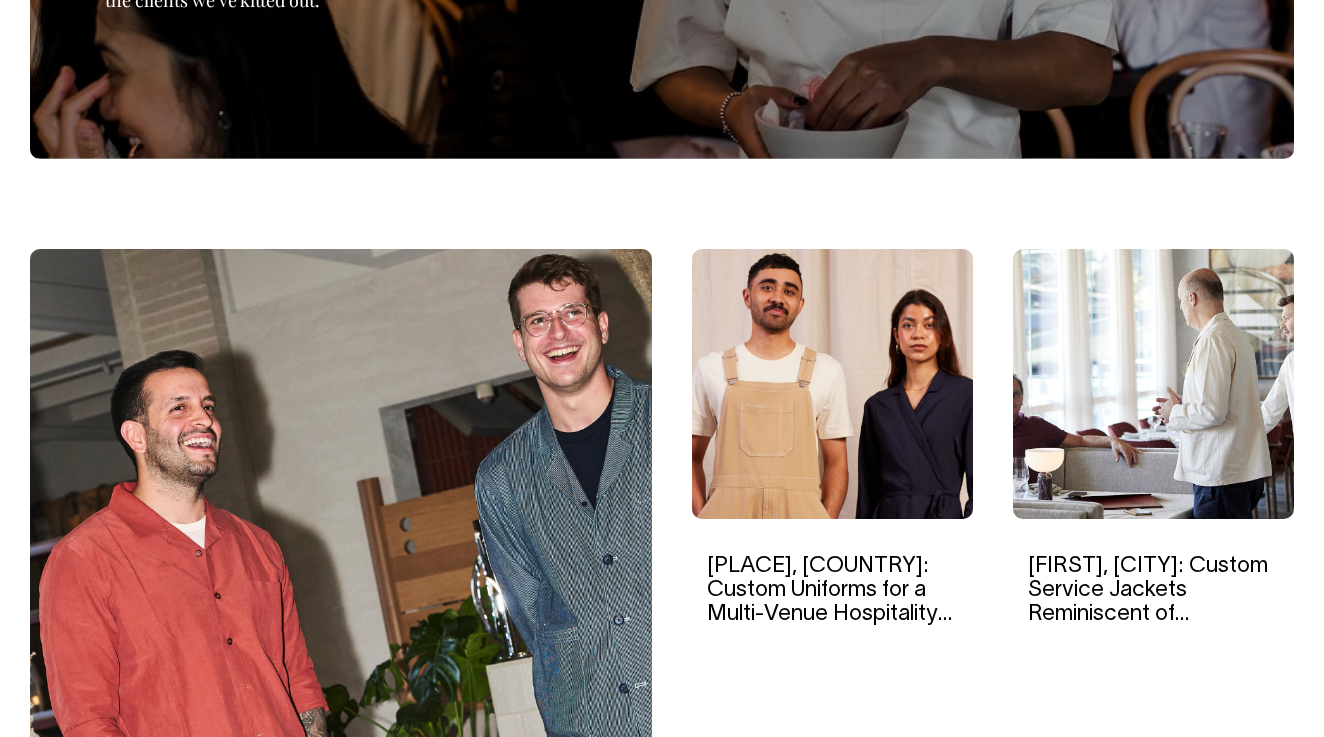 click at bounding box center [832, 384] 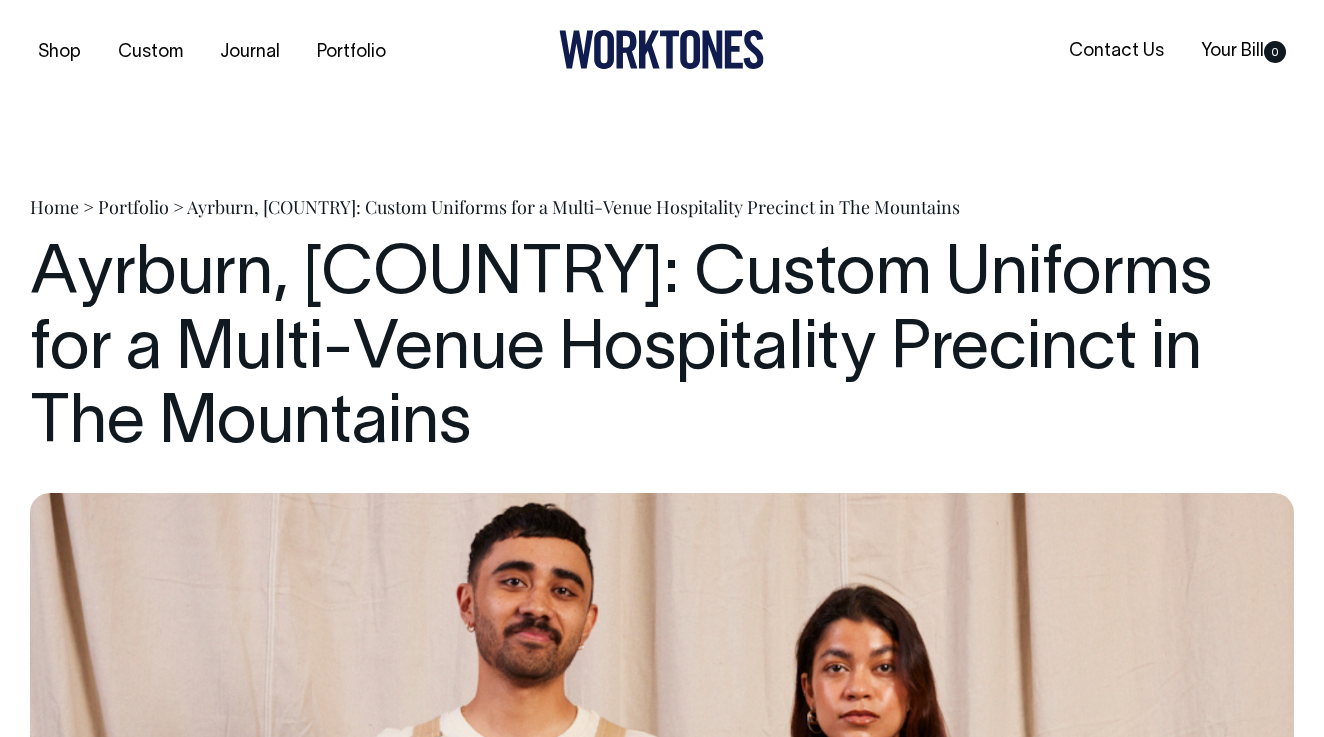scroll, scrollTop: 0, scrollLeft: 0, axis: both 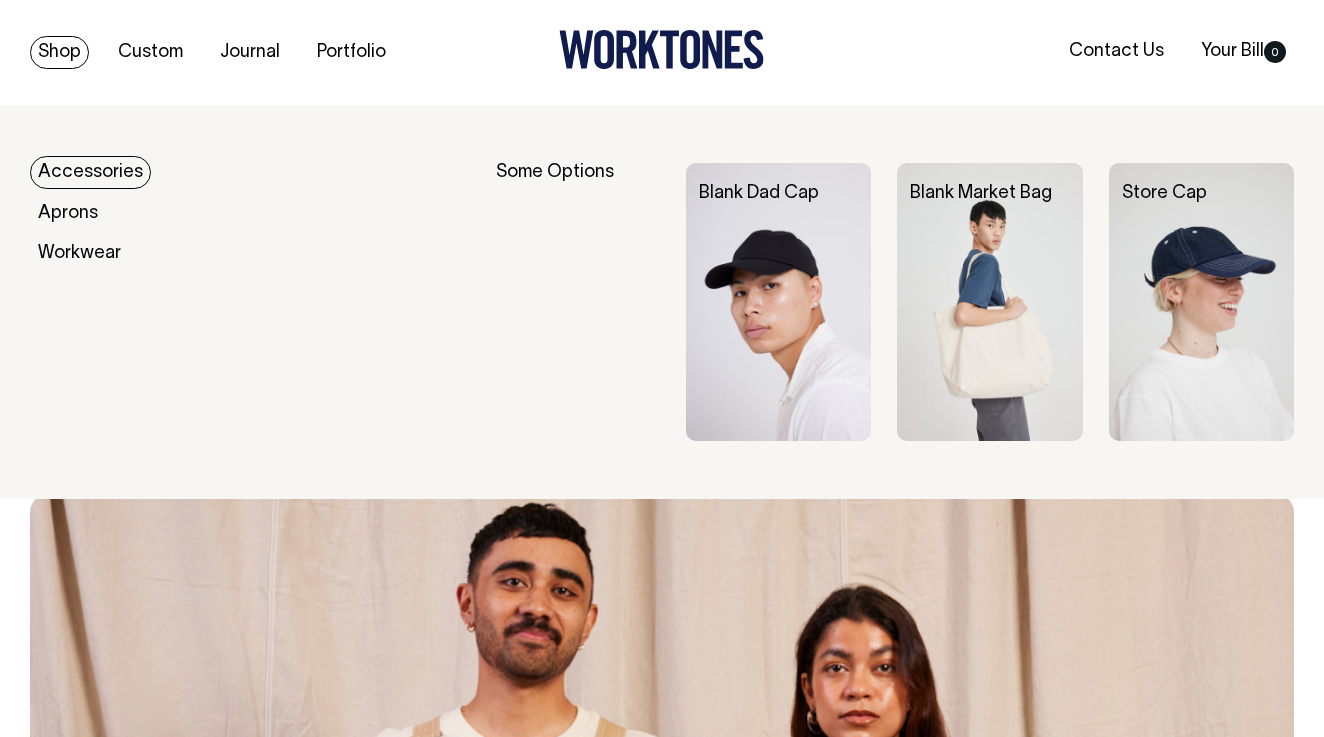 click on "Shop" at bounding box center (59, 52) 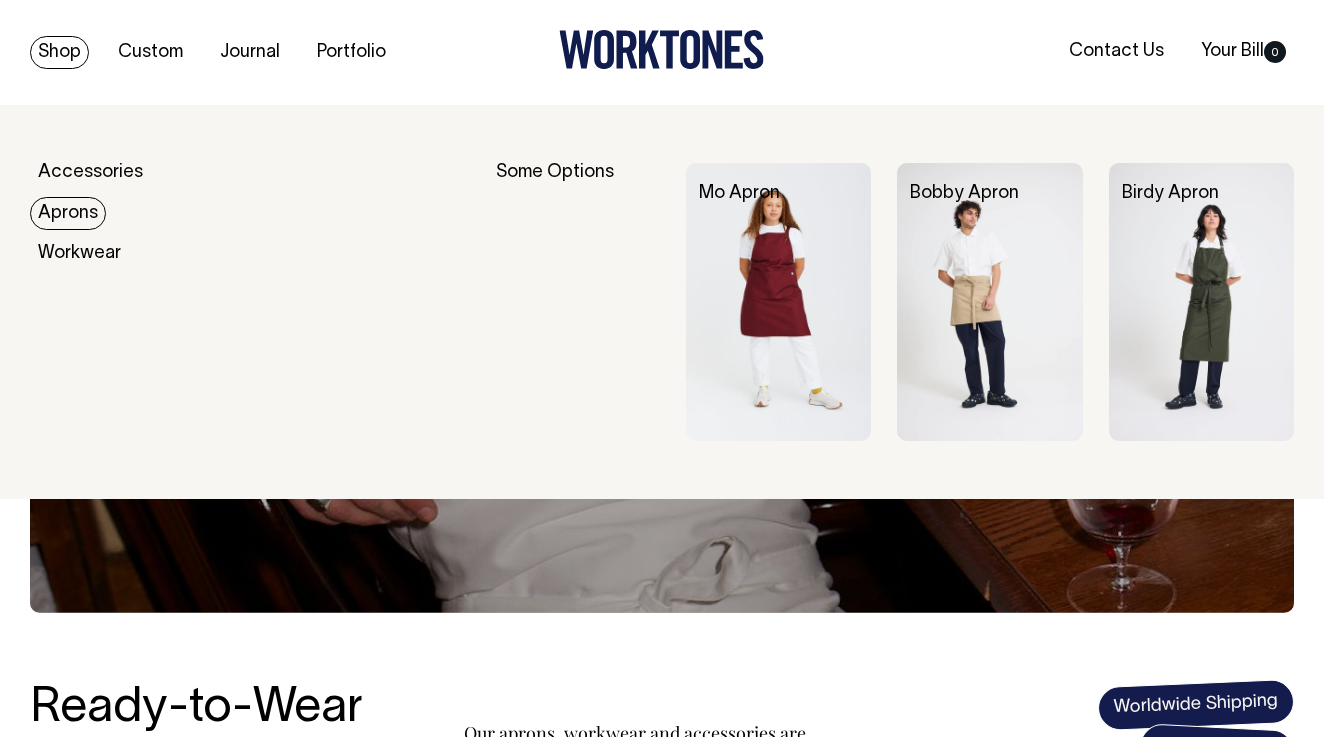 scroll, scrollTop: 0, scrollLeft: 0, axis: both 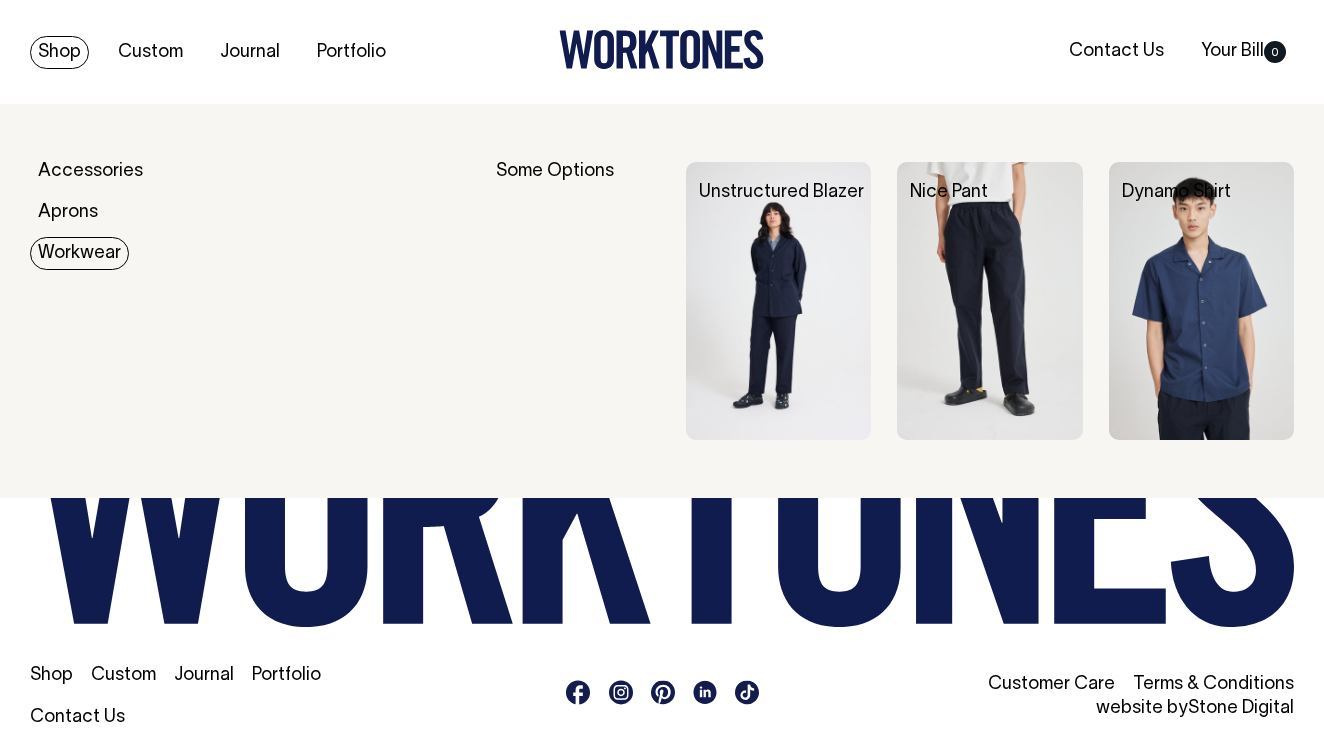 click on "Workwear" at bounding box center (79, 253) 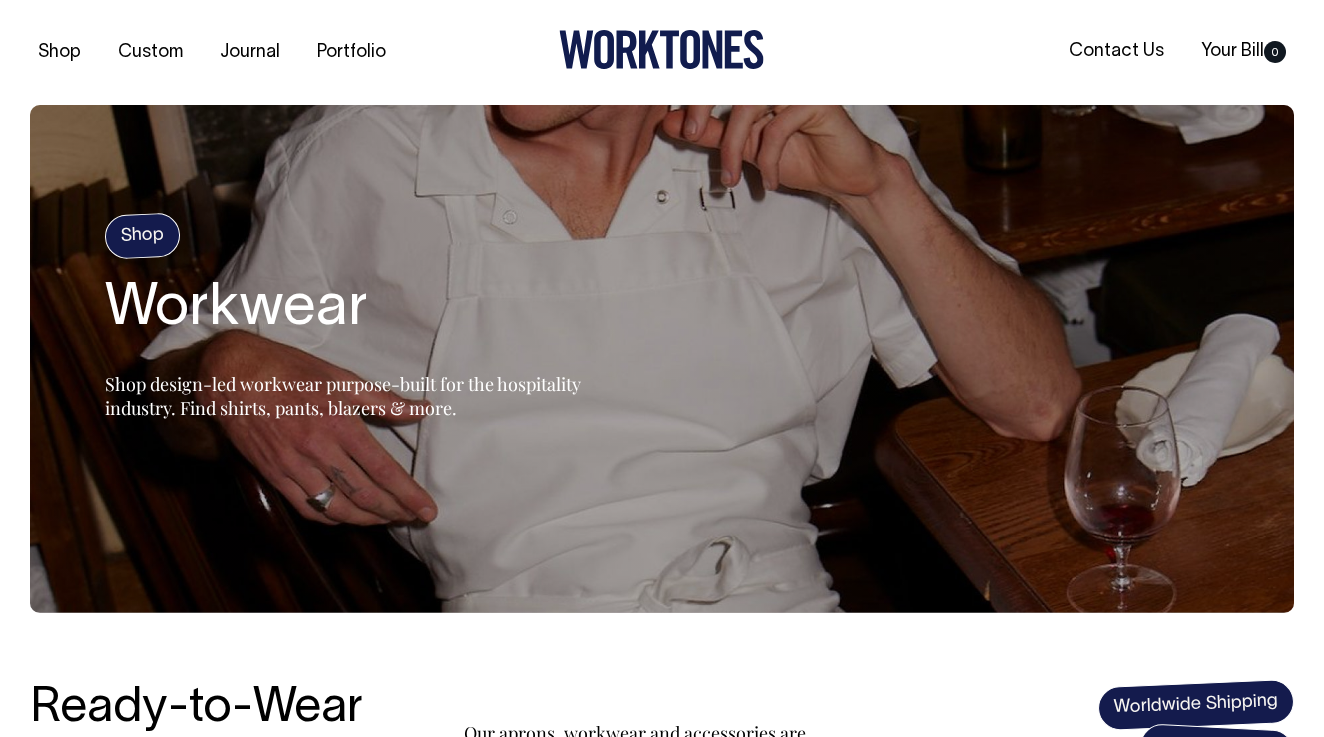 scroll, scrollTop: 0, scrollLeft: 0, axis: both 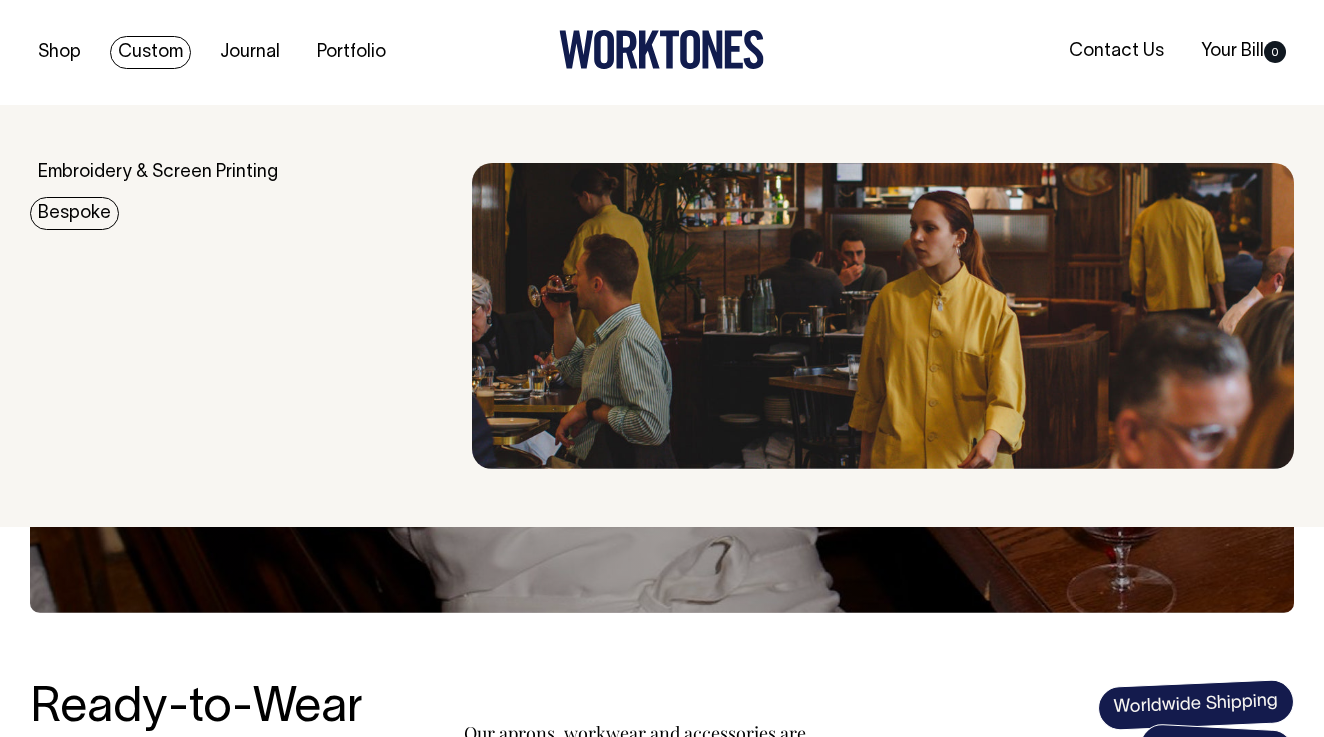 click on "Bespoke" at bounding box center (74, 213) 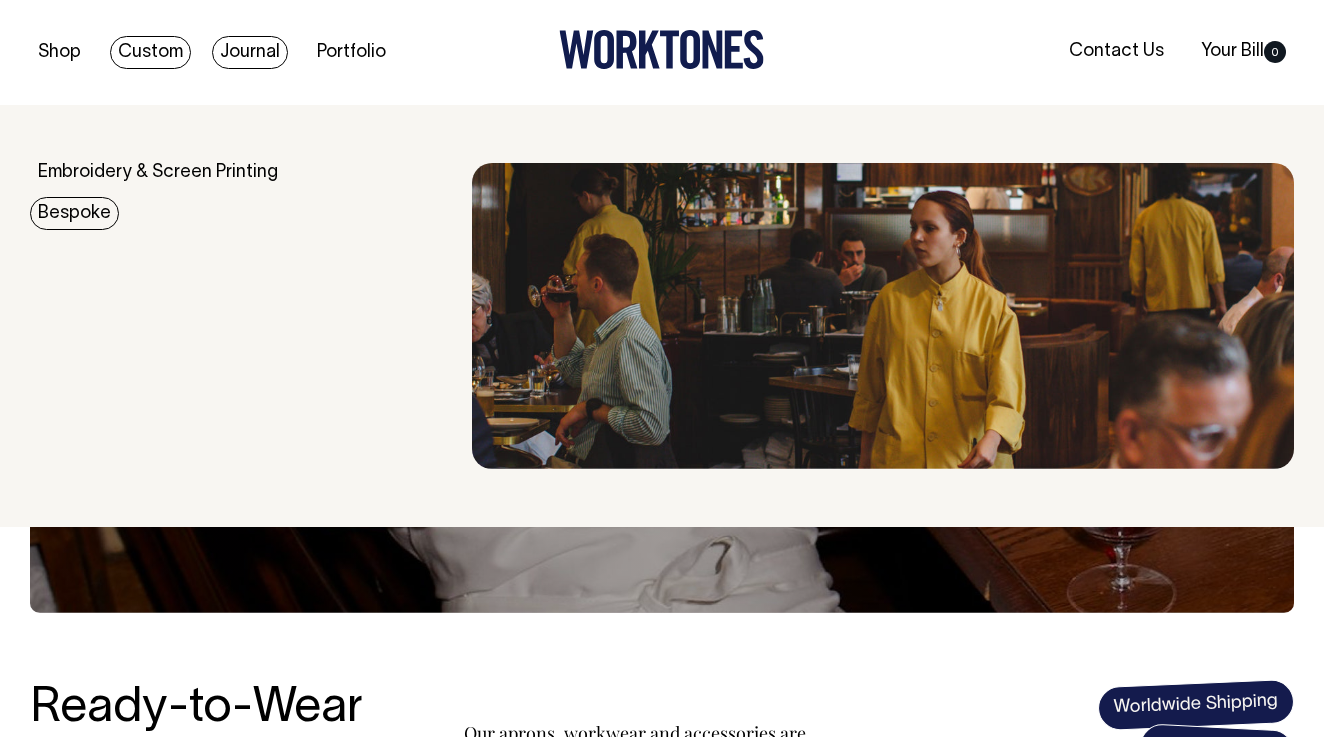 click on "Journal" at bounding box center [250, 52] 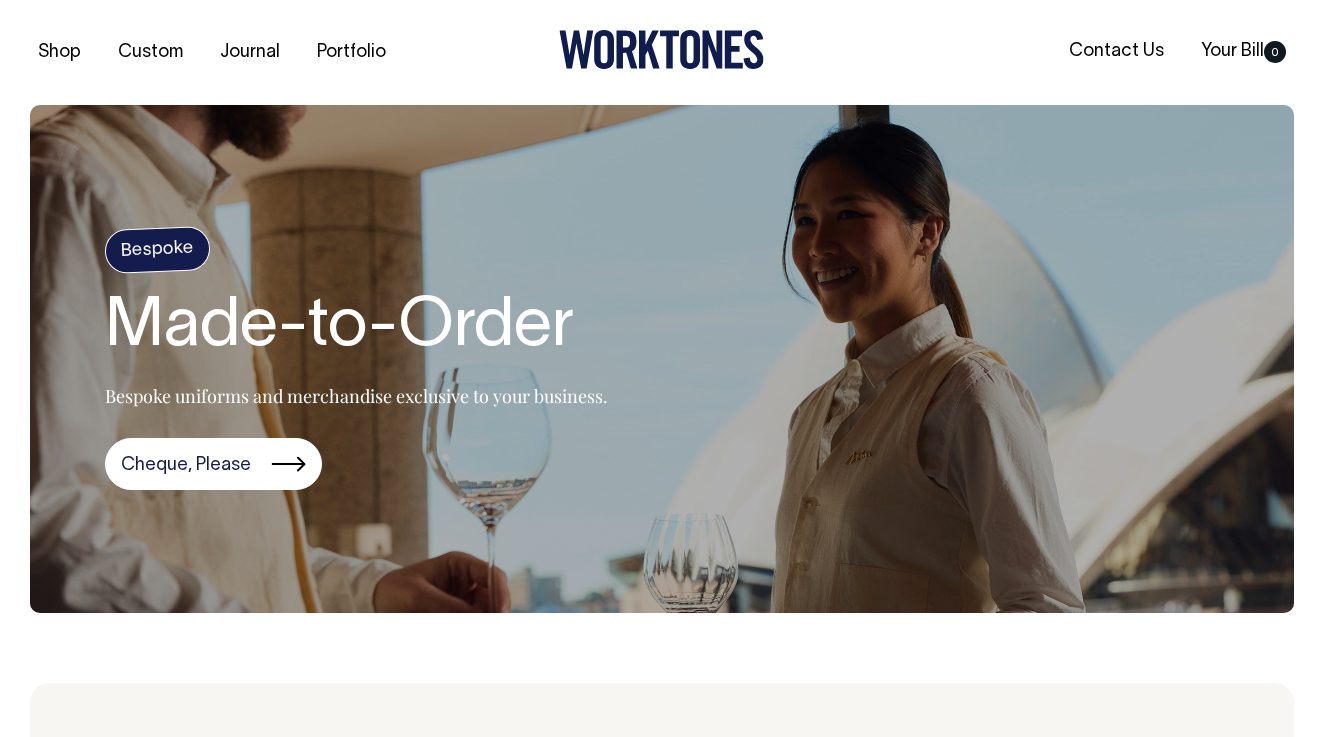 scroll, scrollTop: 0, scrollLeft: 0, axis: both 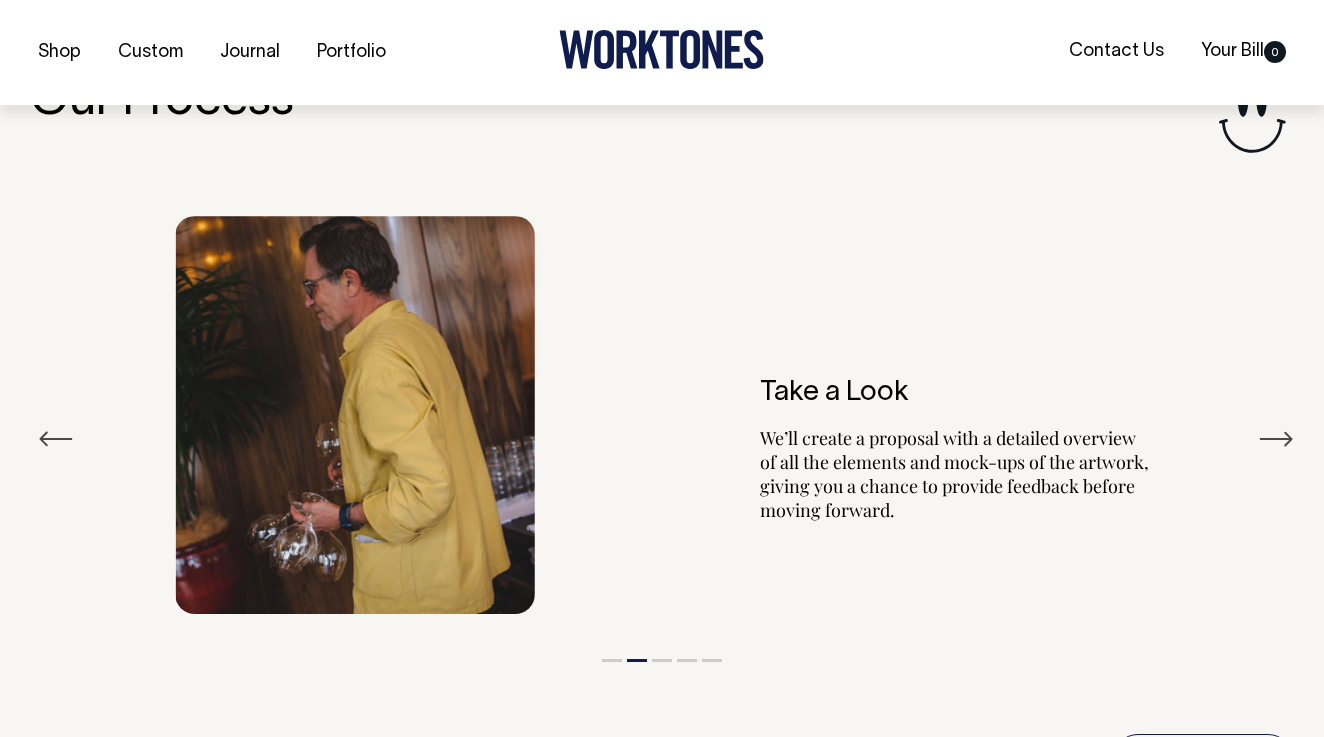 click on "Next" at bounding box center (1276, 439) 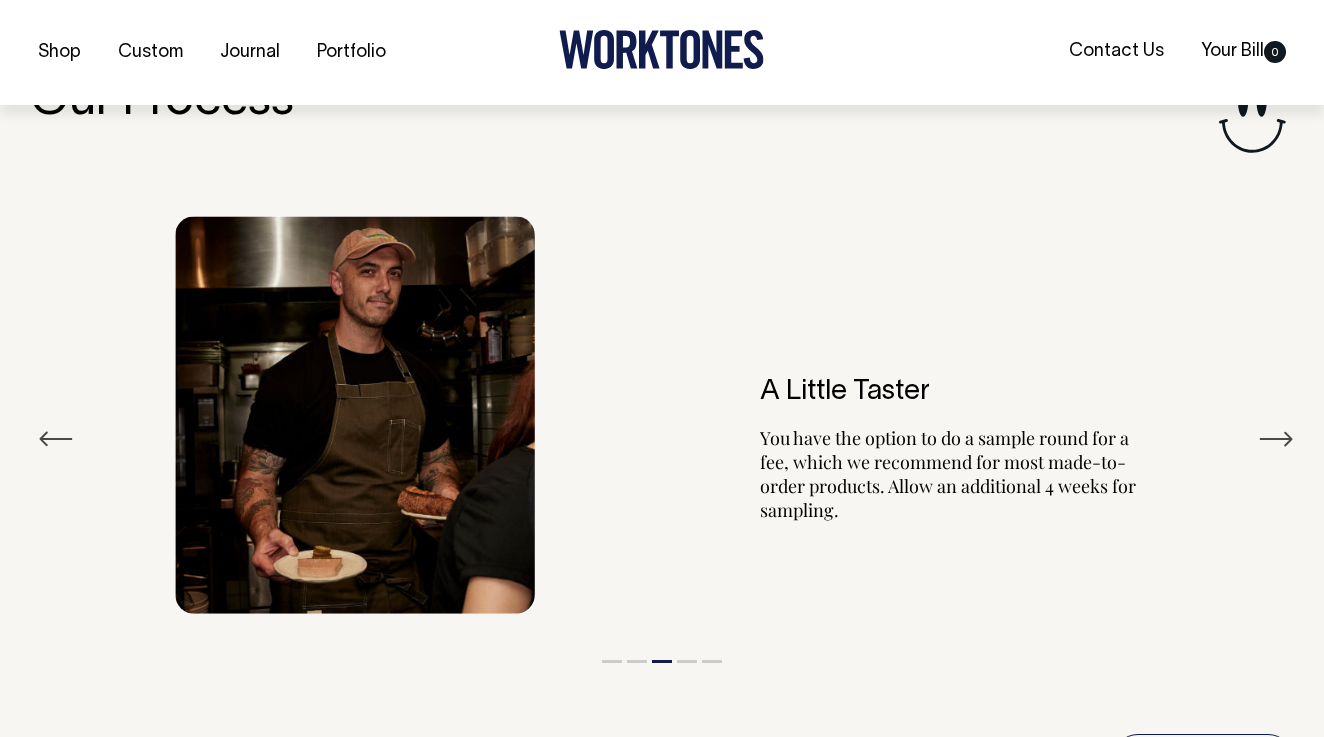 click on "Next" at bounding box center (1276, 439) 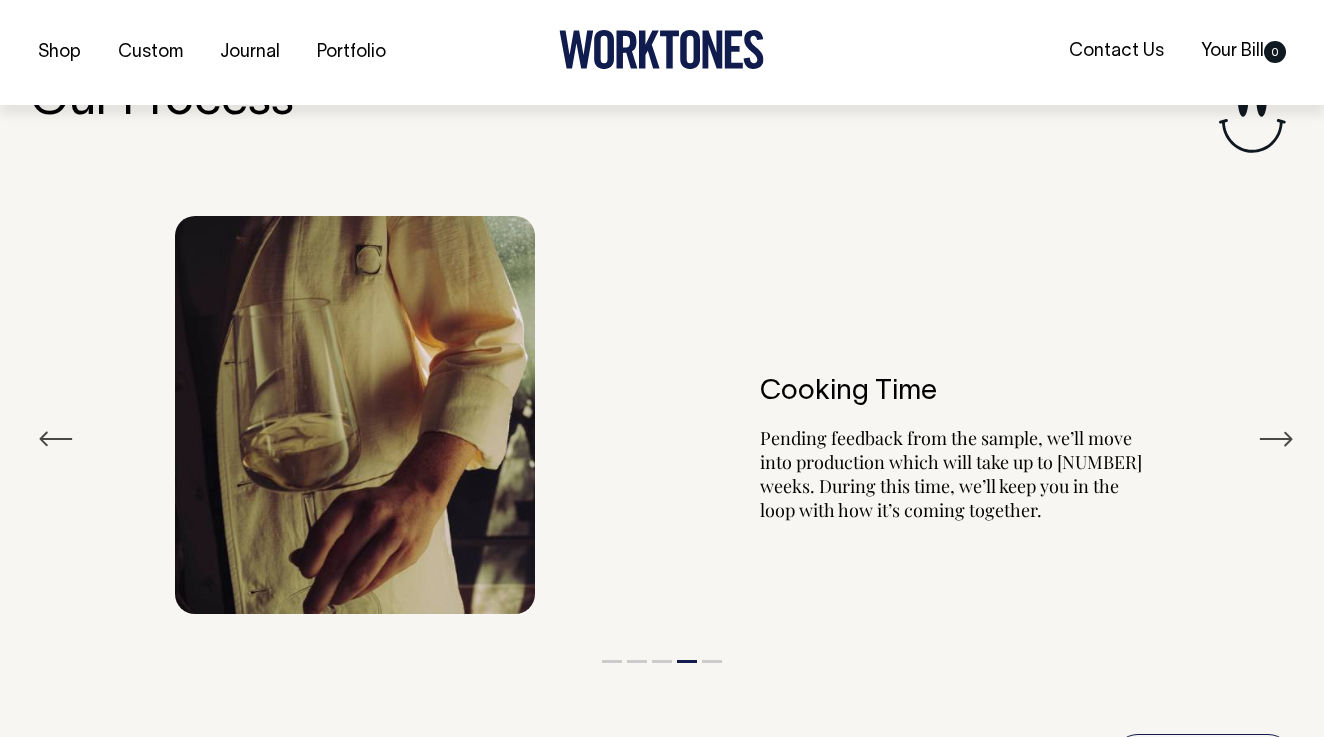 click on "Next" at bounding box center (1276, 439) 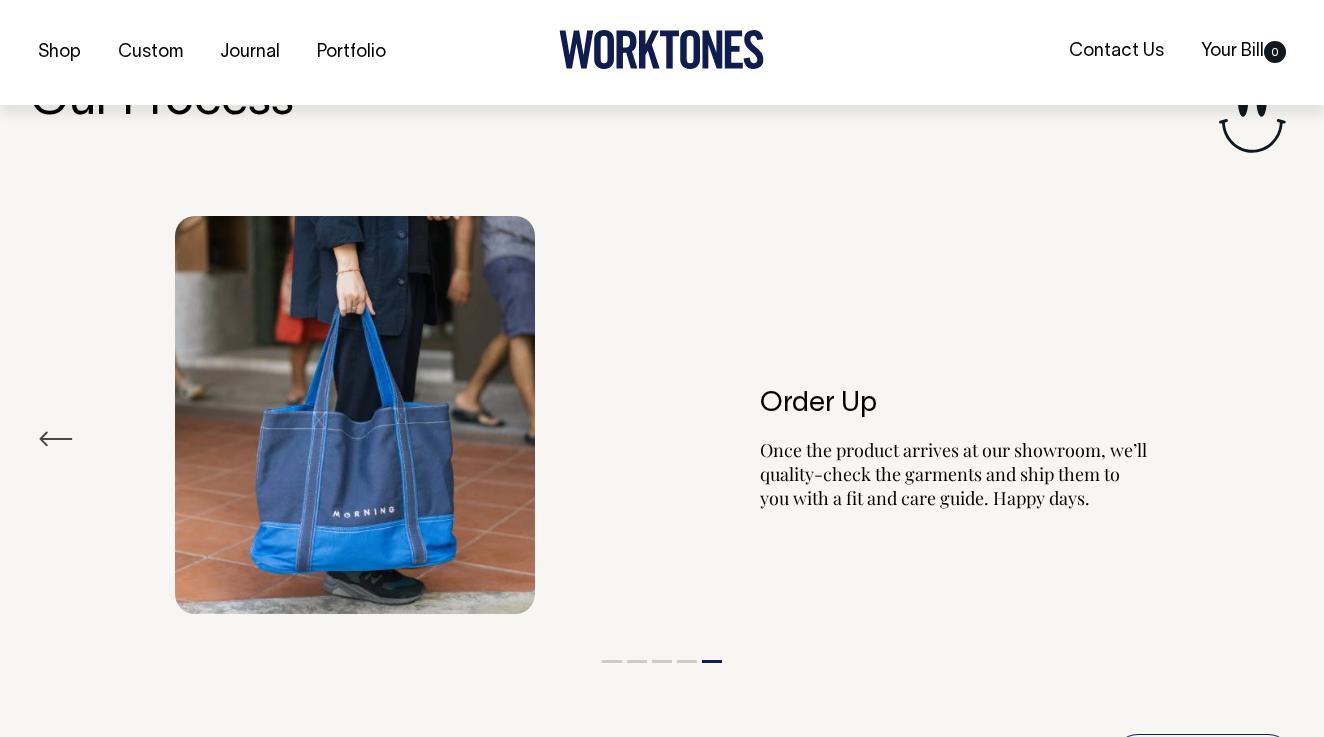 click on "Order Up
Once the product arrives at our showroom, we’ll quality-check the garments and ship them to you with a fit and care guide. Happy days." at bounding box center [662, 415] 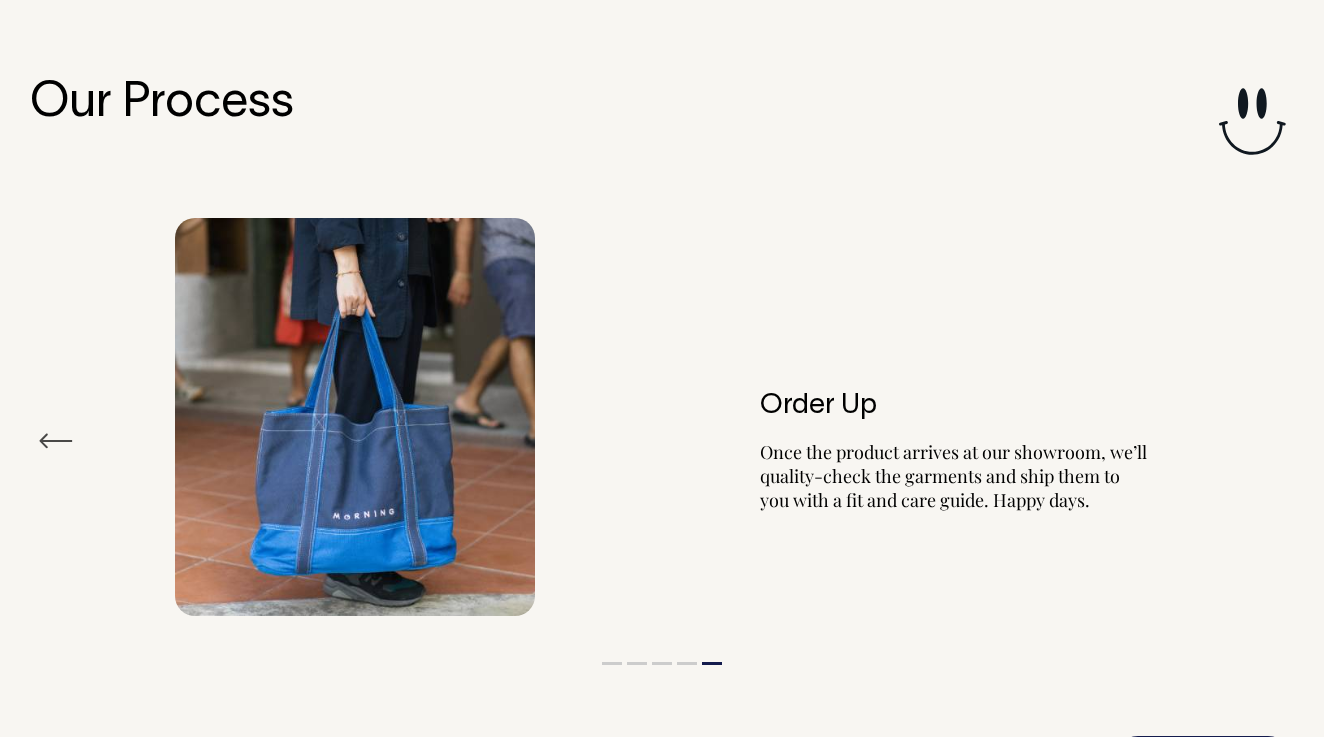 scroll, scrollTop: 3346, scrollLeft: 0, axis: vertical 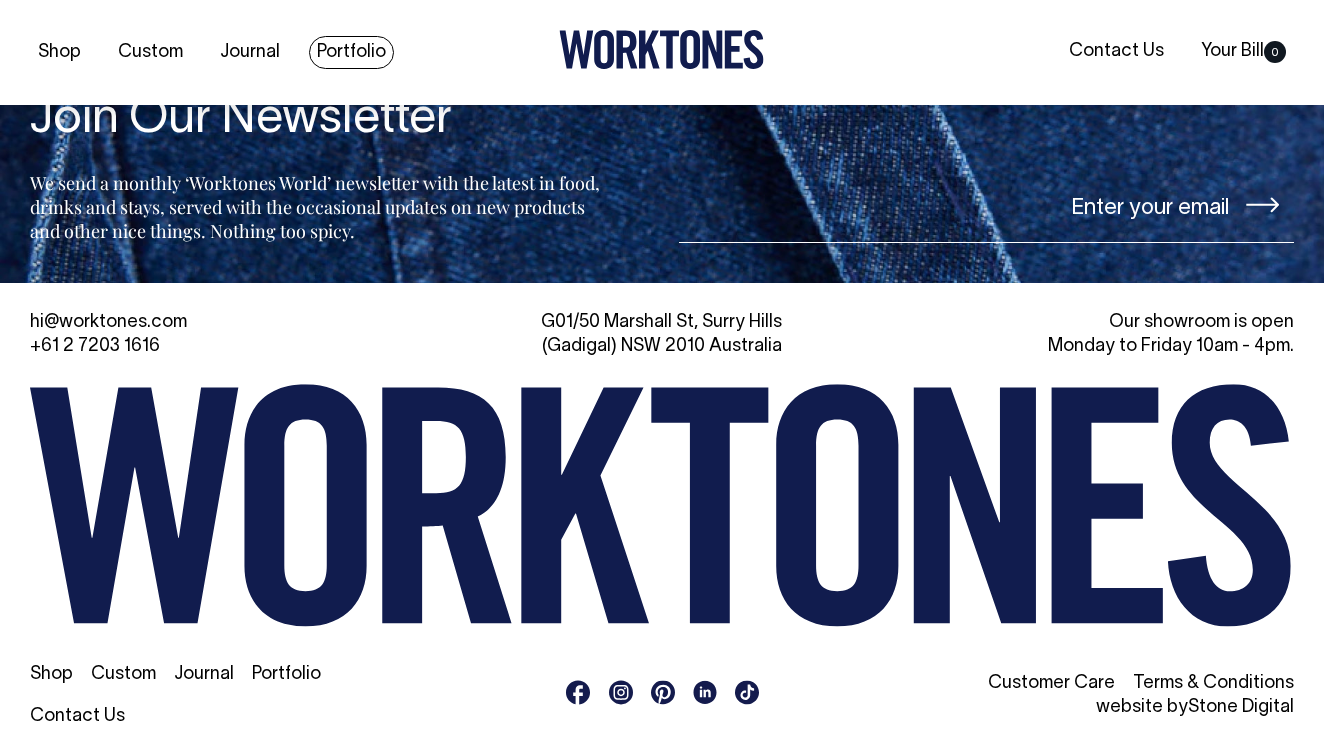 click on "Portfolio" at bounding box center (351, 52) 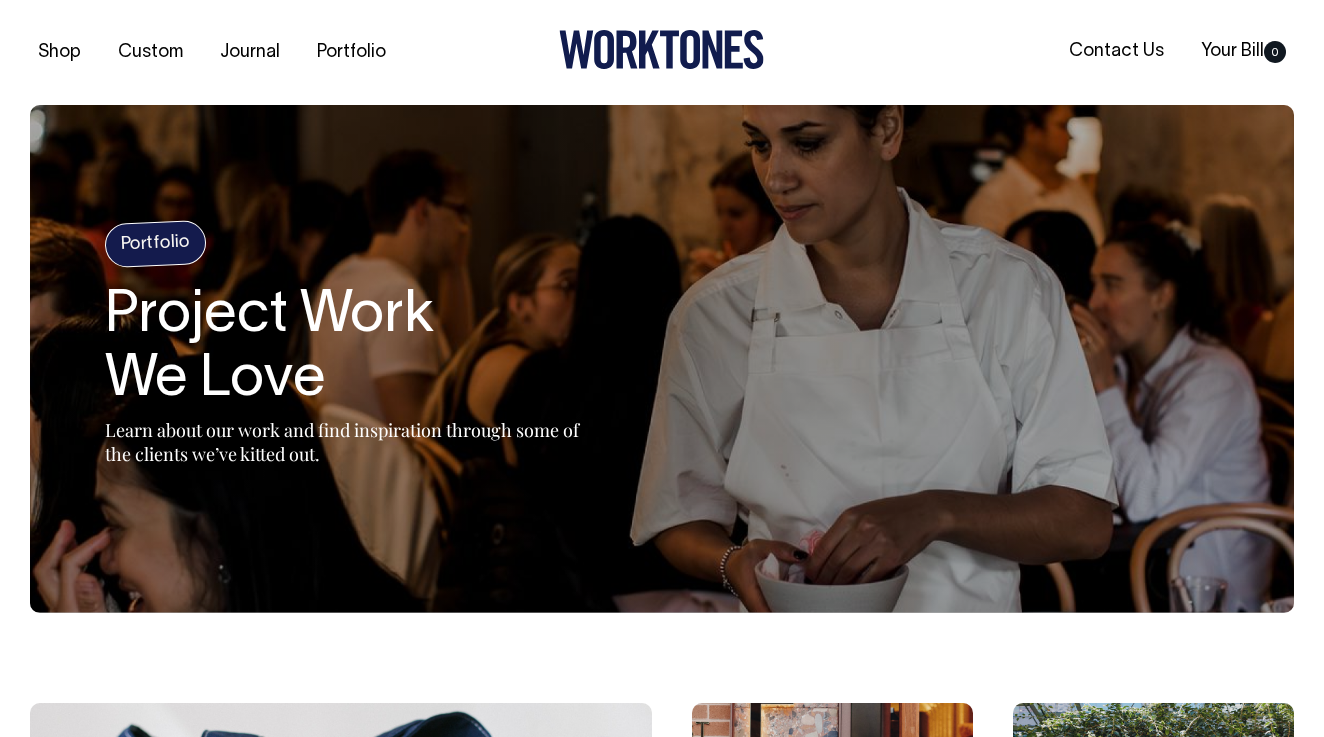 scroll, scrollTop: 0, scrollLeft: 0, axis: both 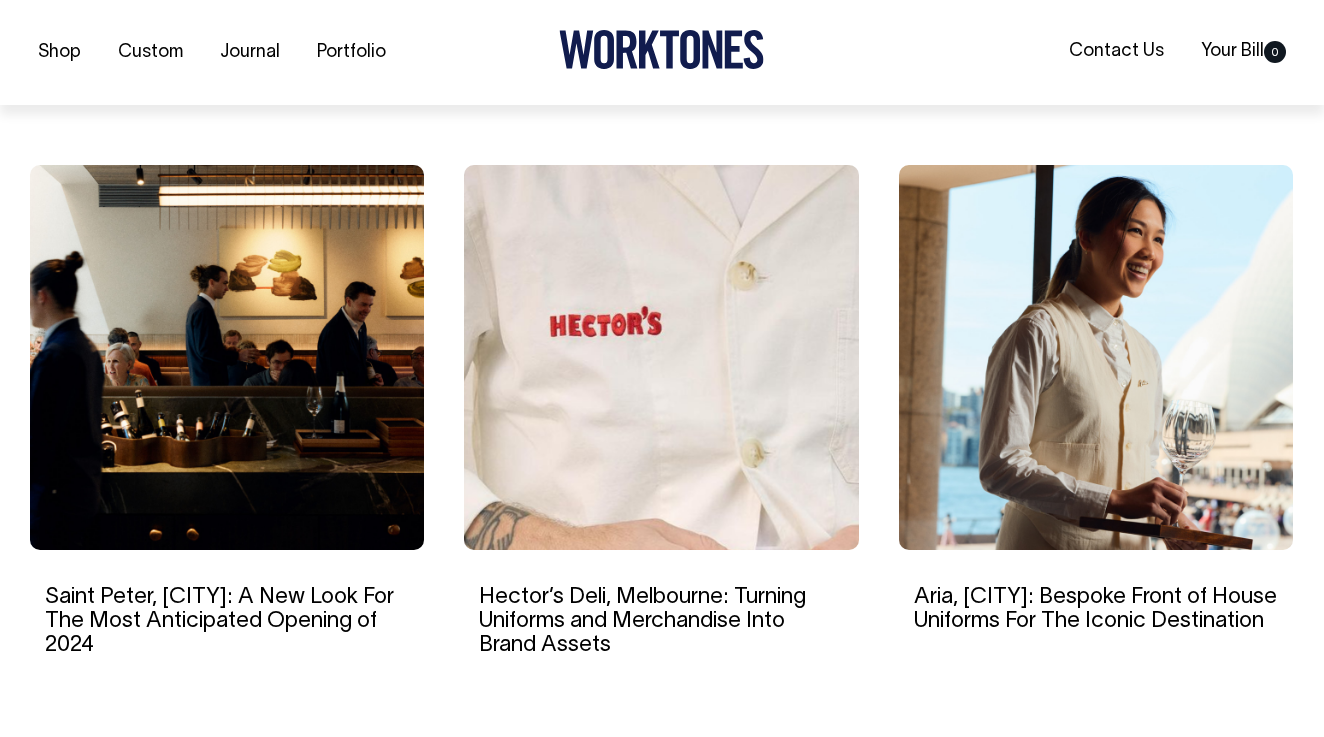 click at bounding box center (661, 357) 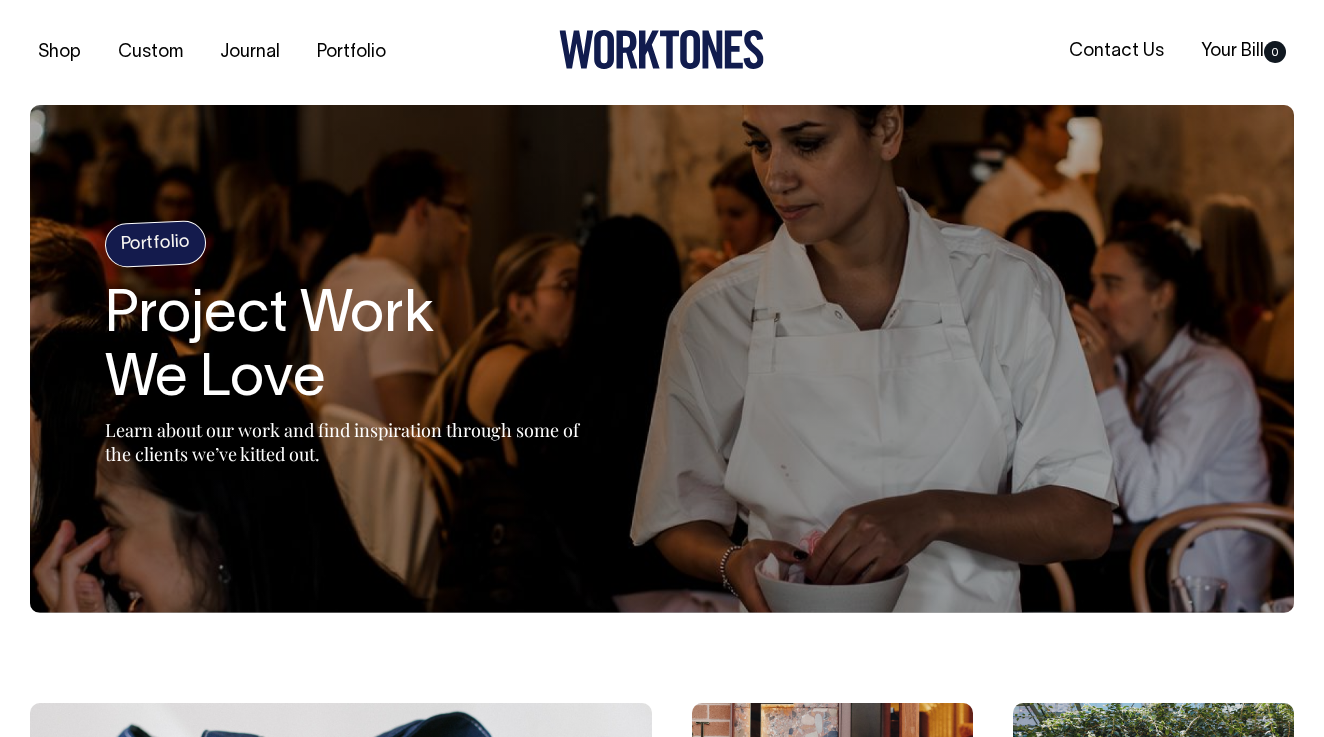 scroll, scrollTop: 1826, scrollLeft: 0, axis: vertical 